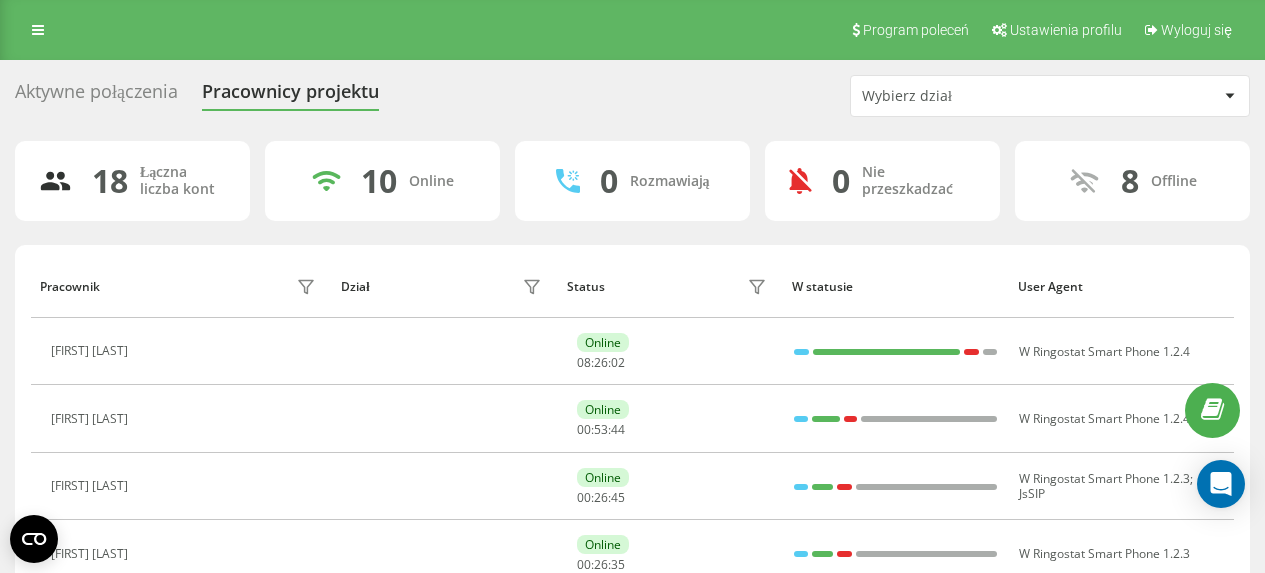 scroll, scrollTop: 0, scrollLeft: 0, axis: both 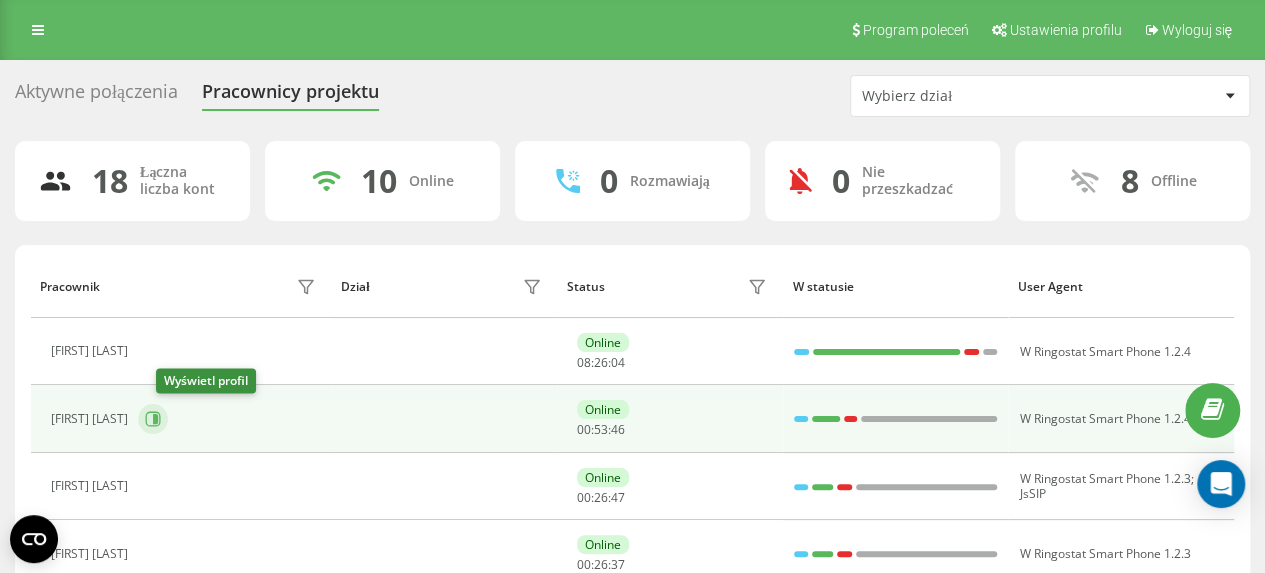click 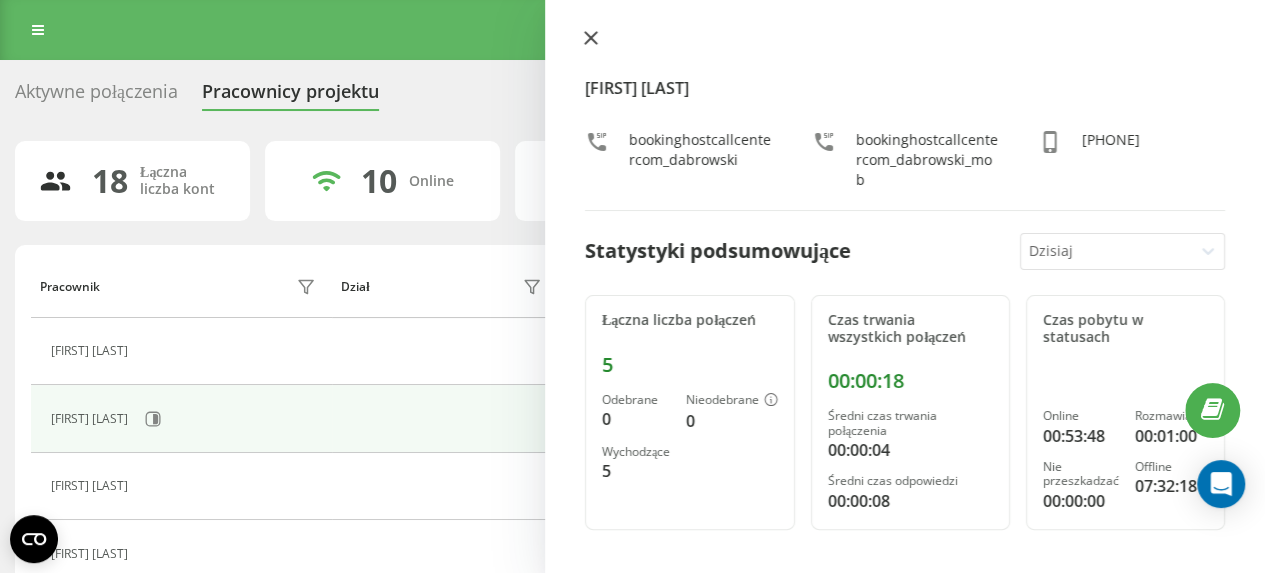 click 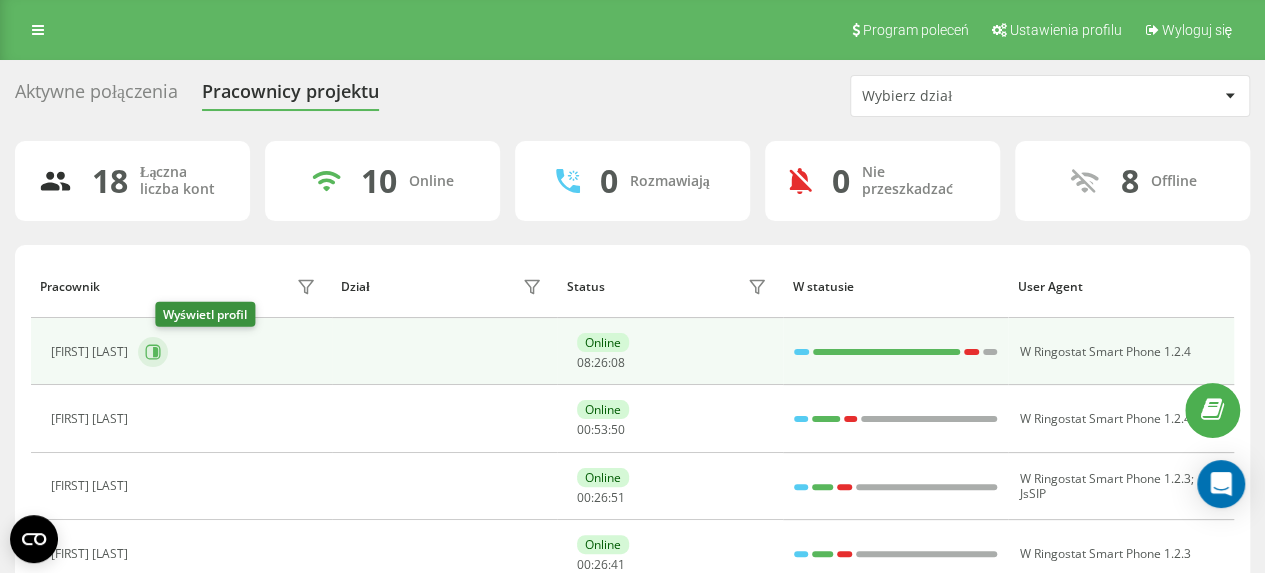 click 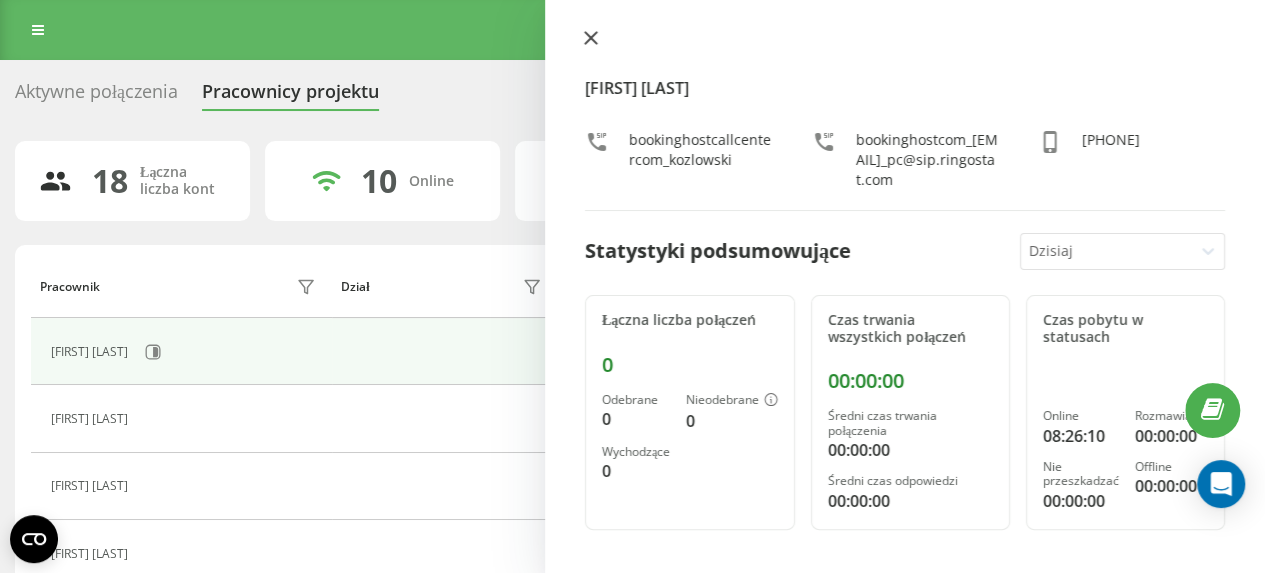 click 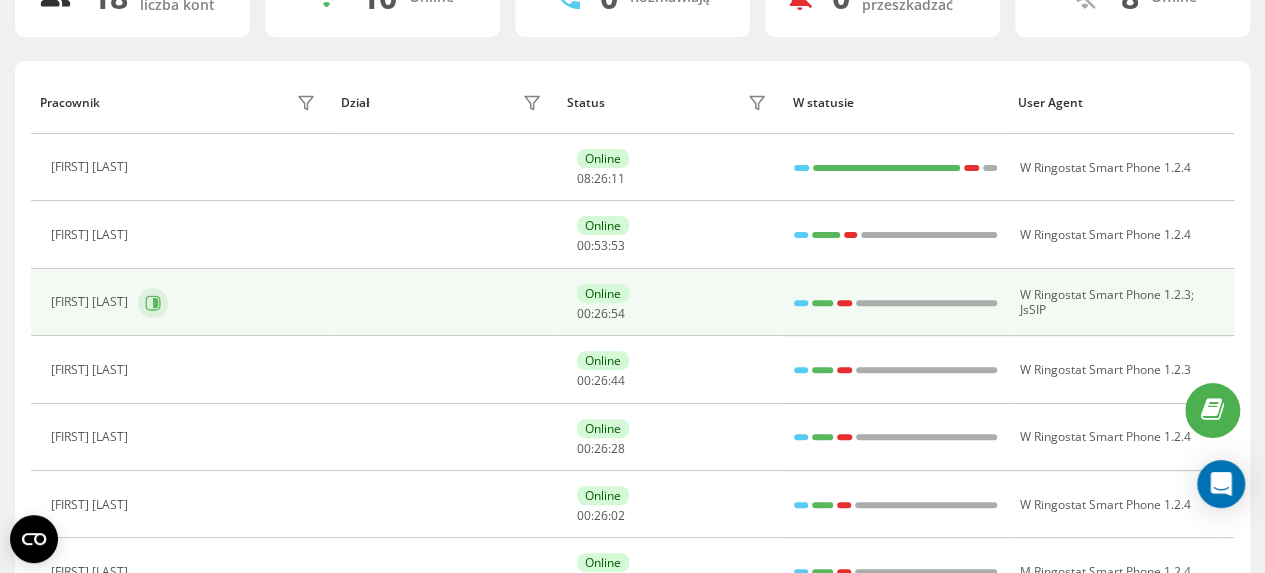 scroll, scrollTop: 200, scrollLeft: 0, axis: vertical 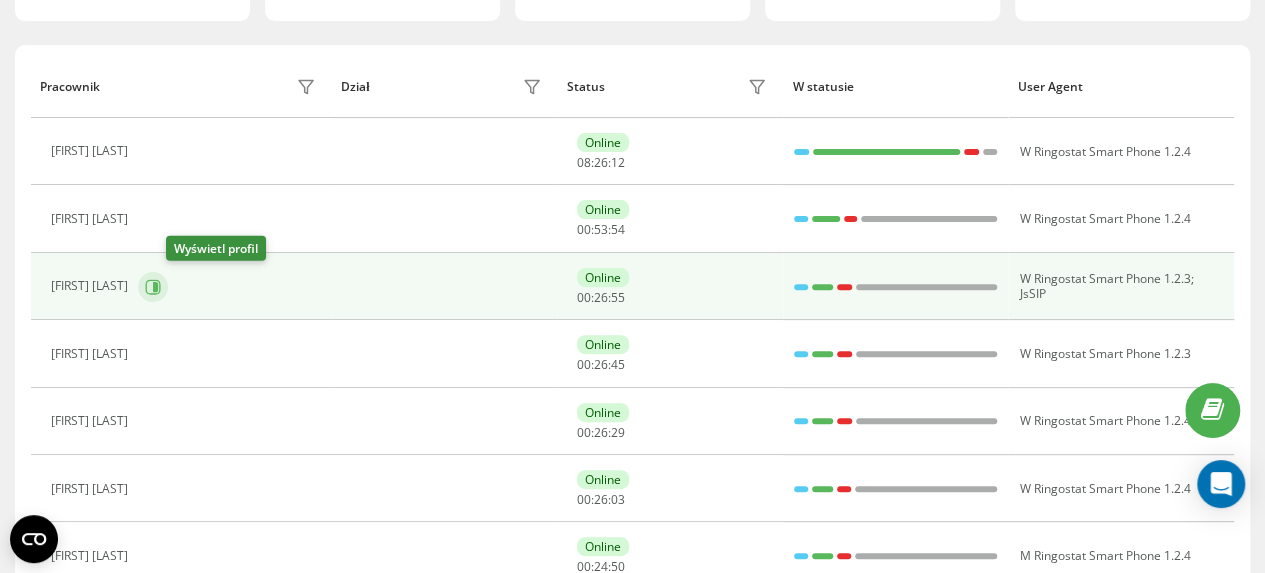 click 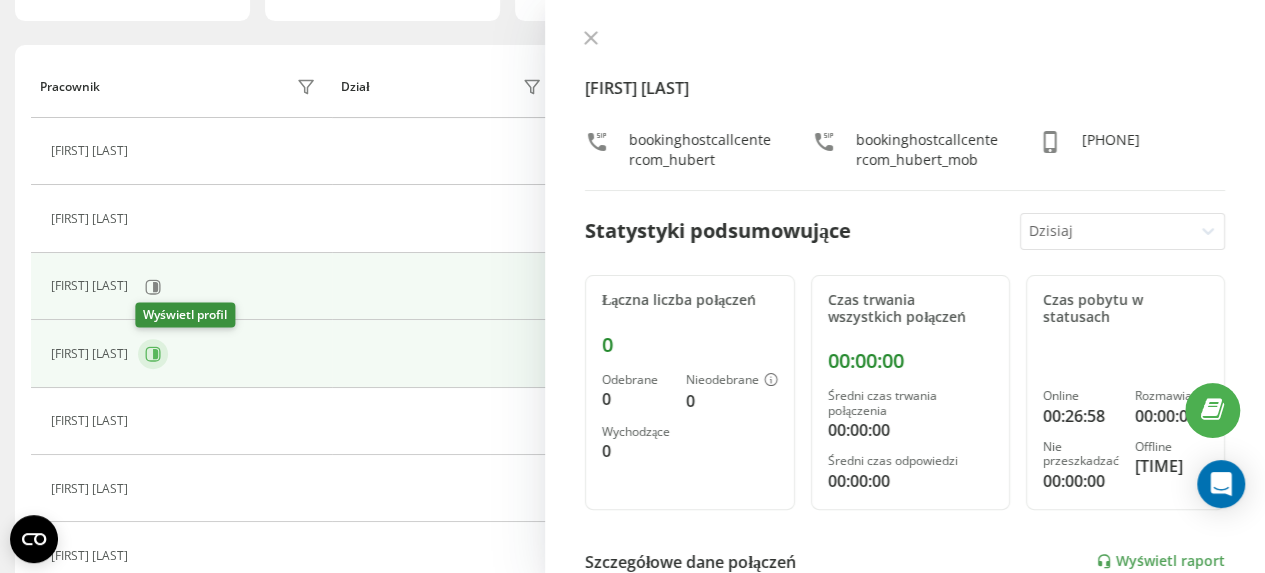 click 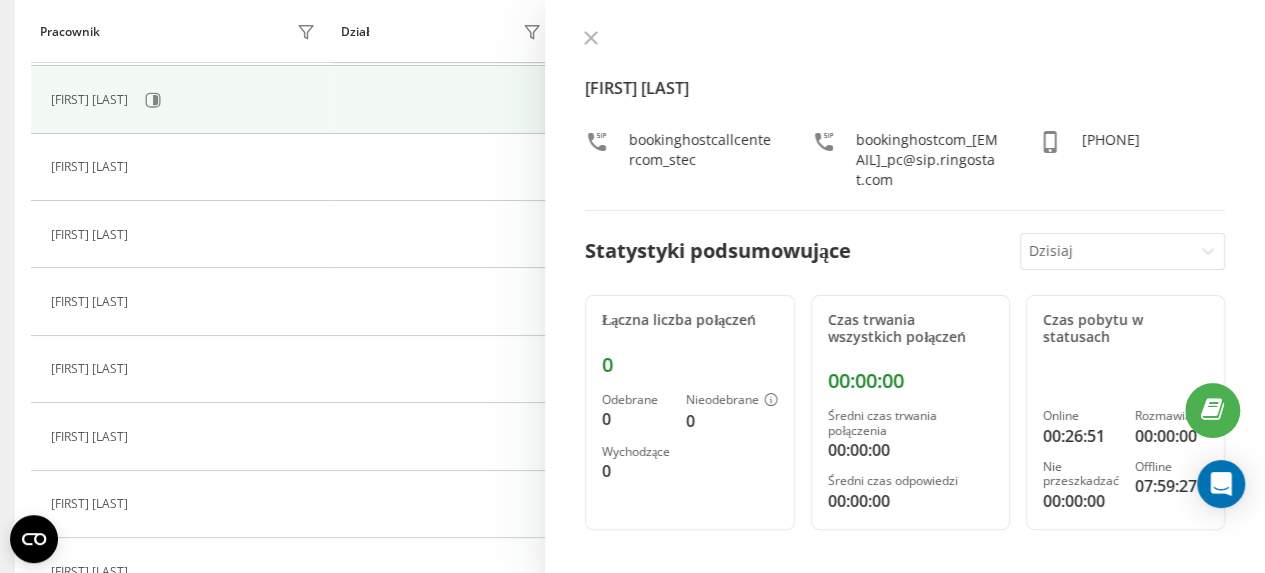scroll, scrollTop: 500, scrollLeft: 0, axis: vertical 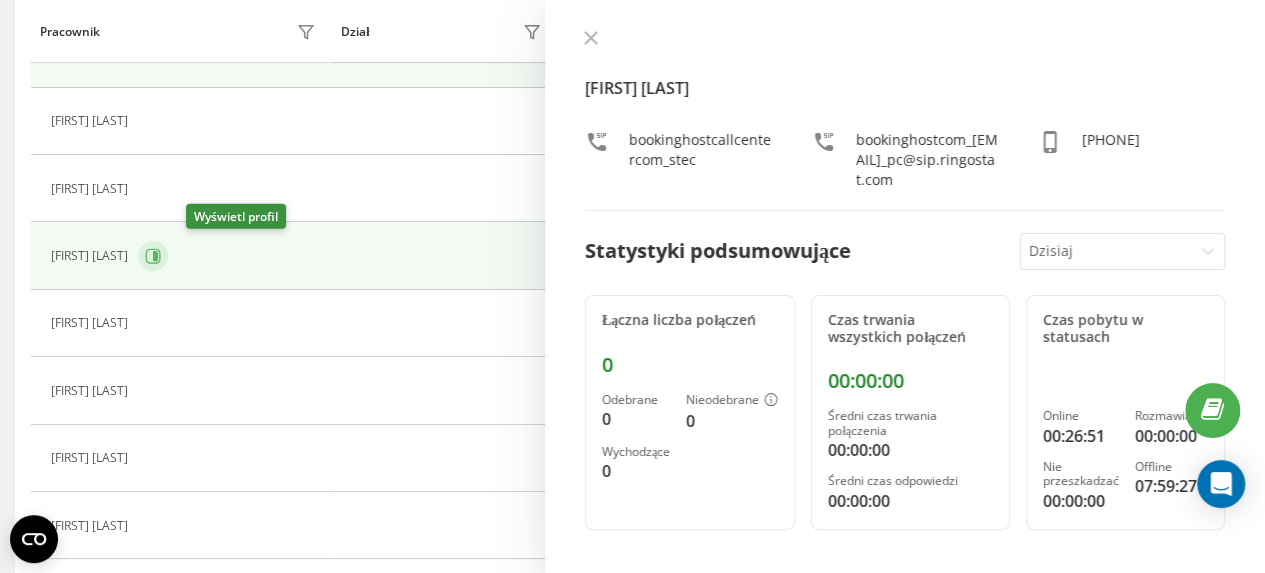 click 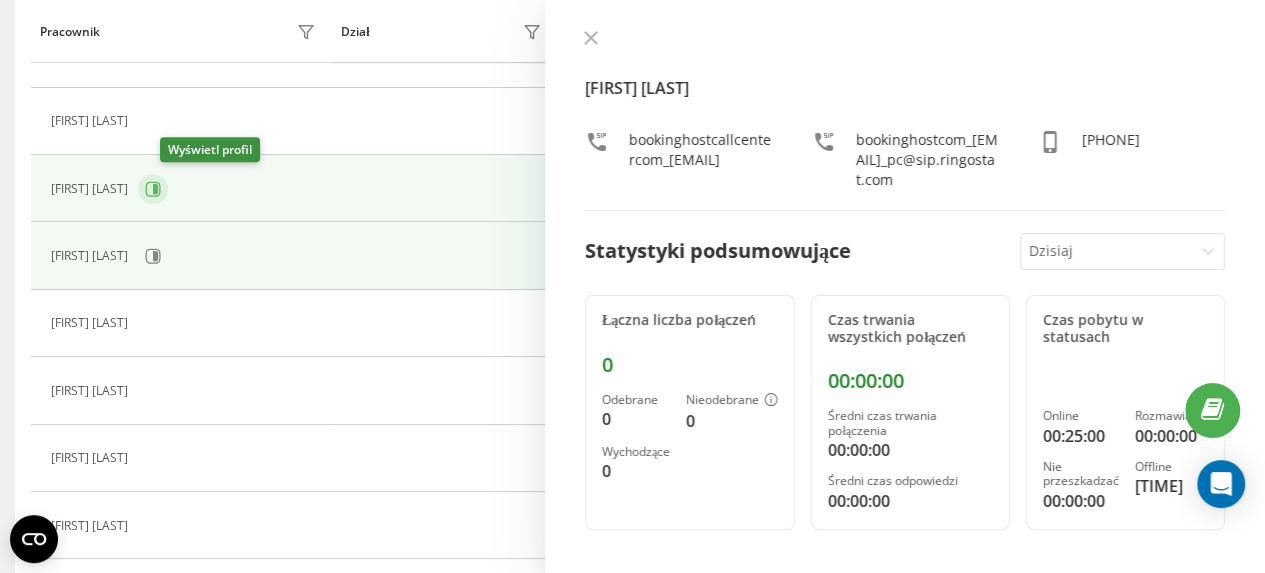 click 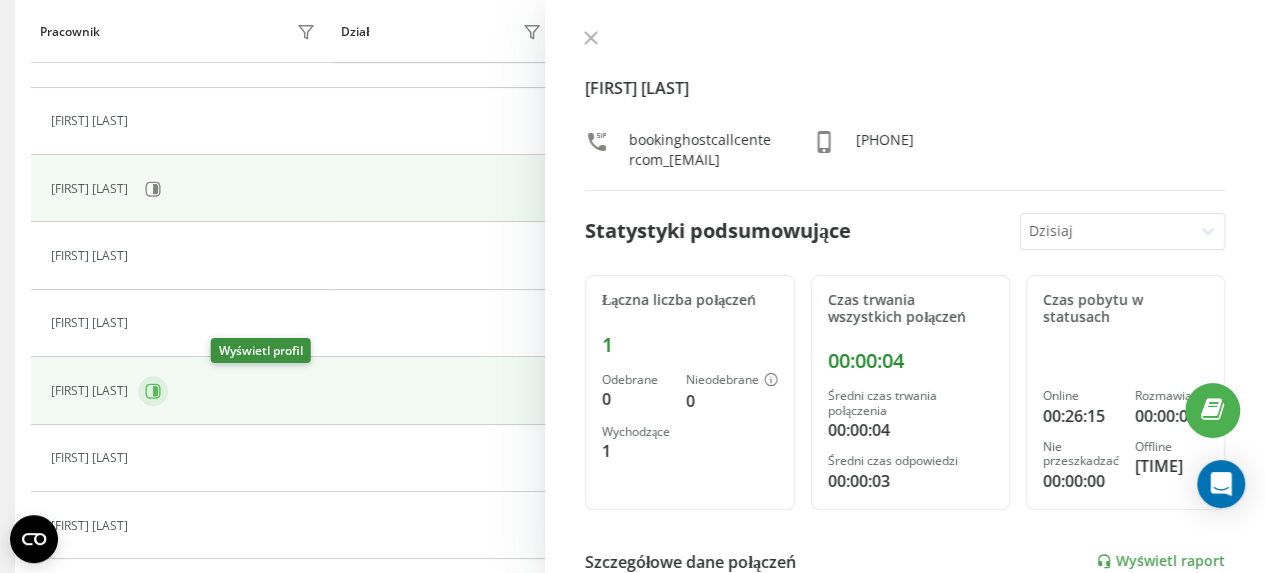 click 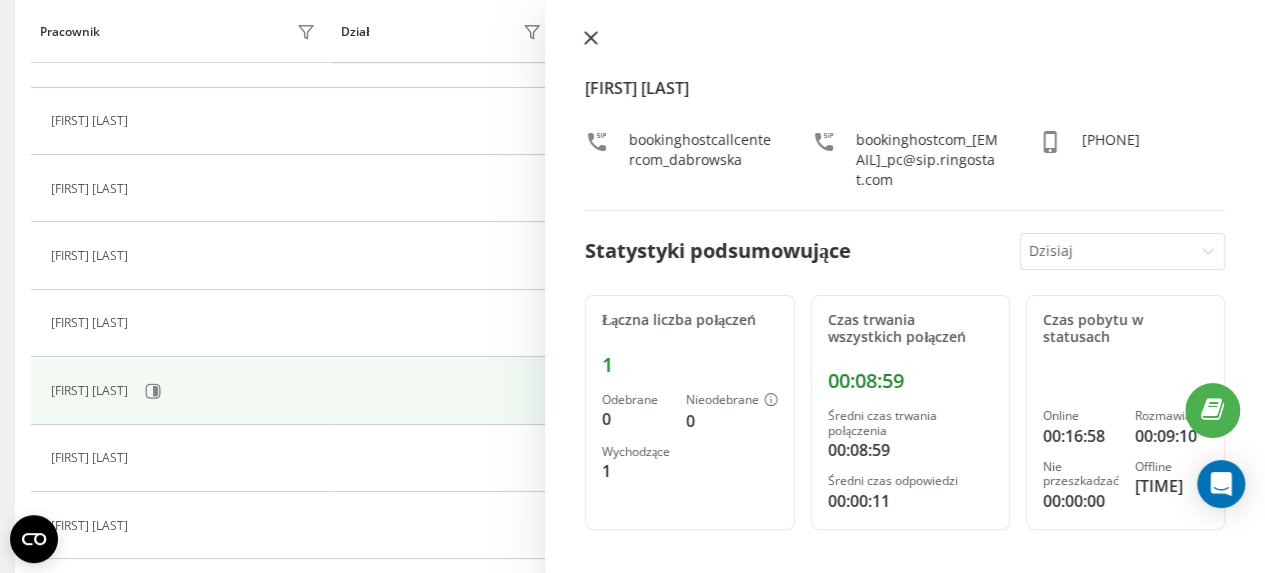 click 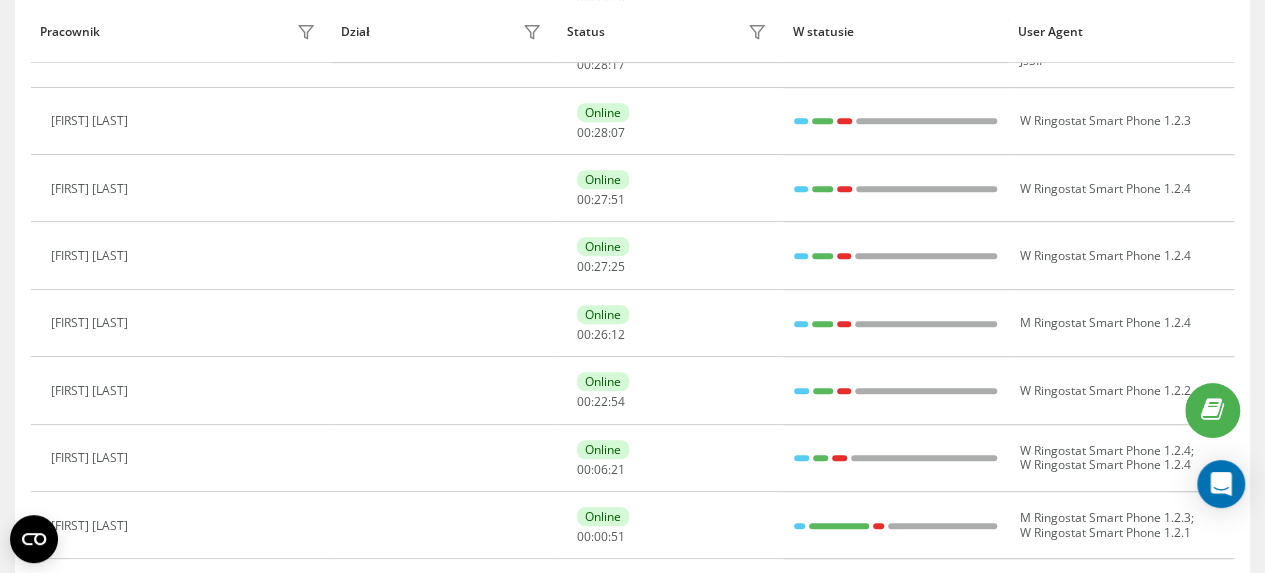 scroll, scrollTop: 0, scrollLeft: 0, axis: both 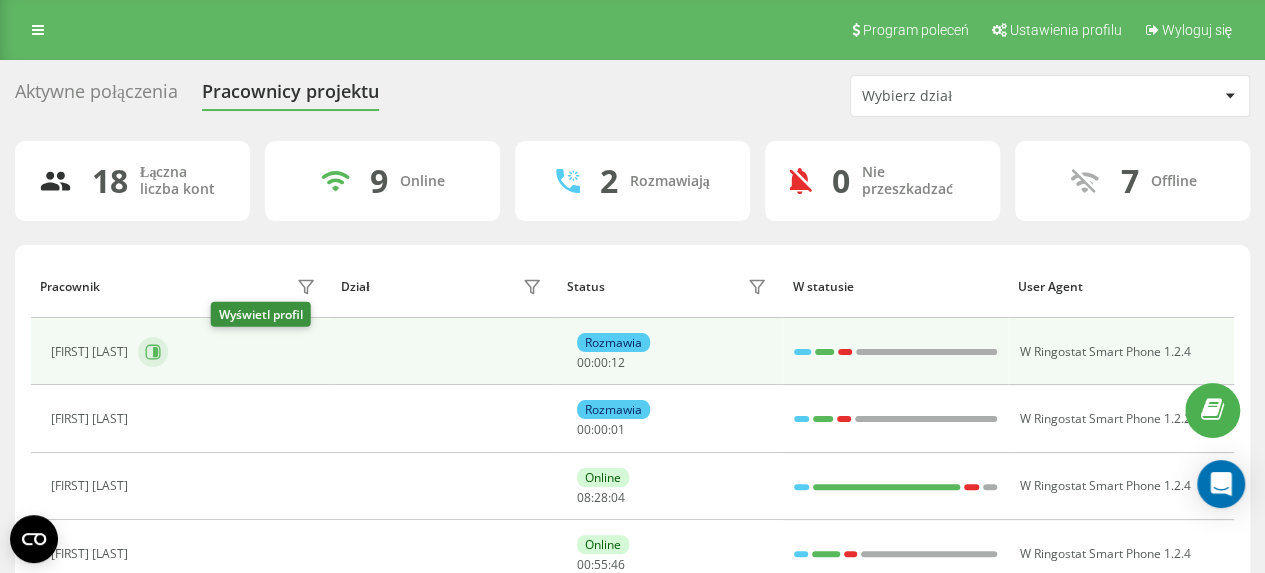 click 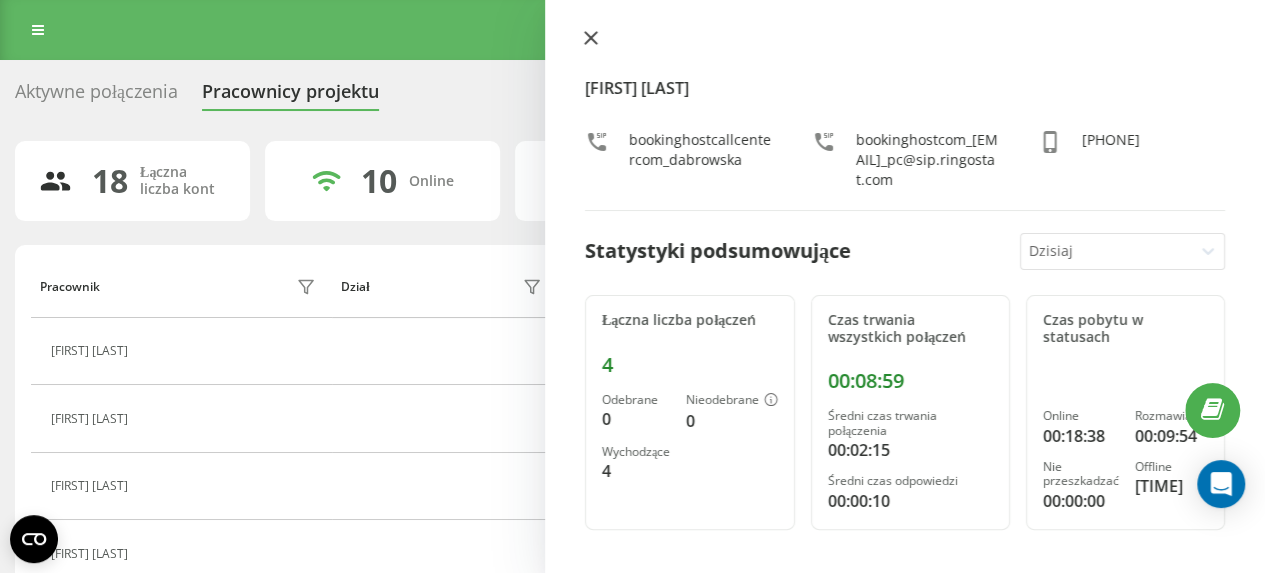 click 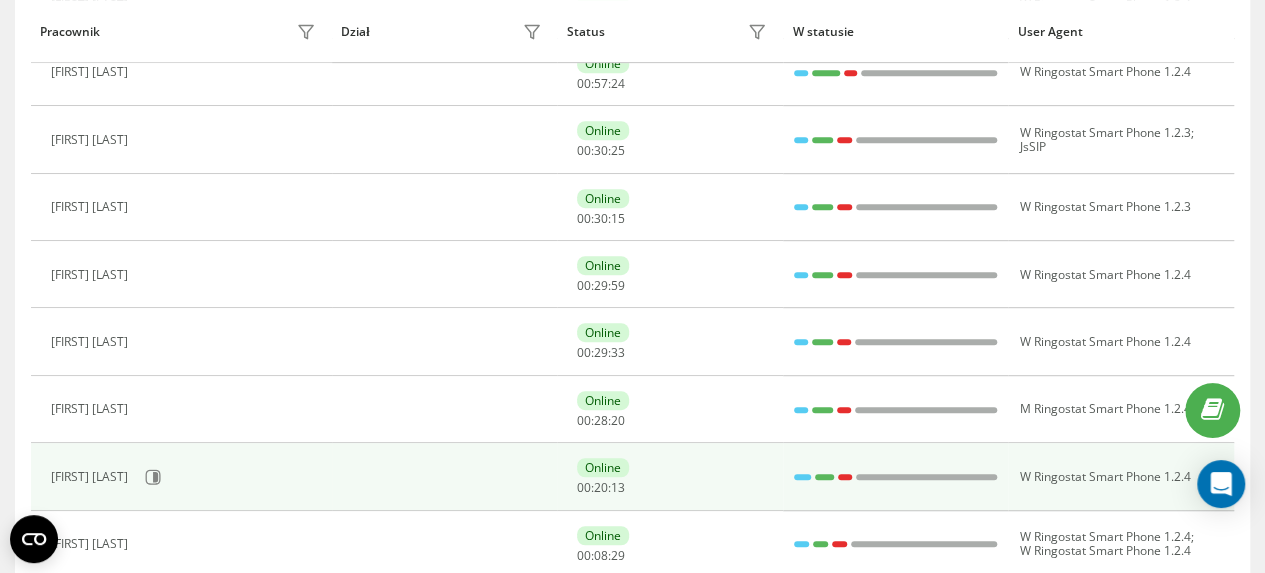 scroll, scrollTop: 500, scrollLeft: 0, axis: vertical 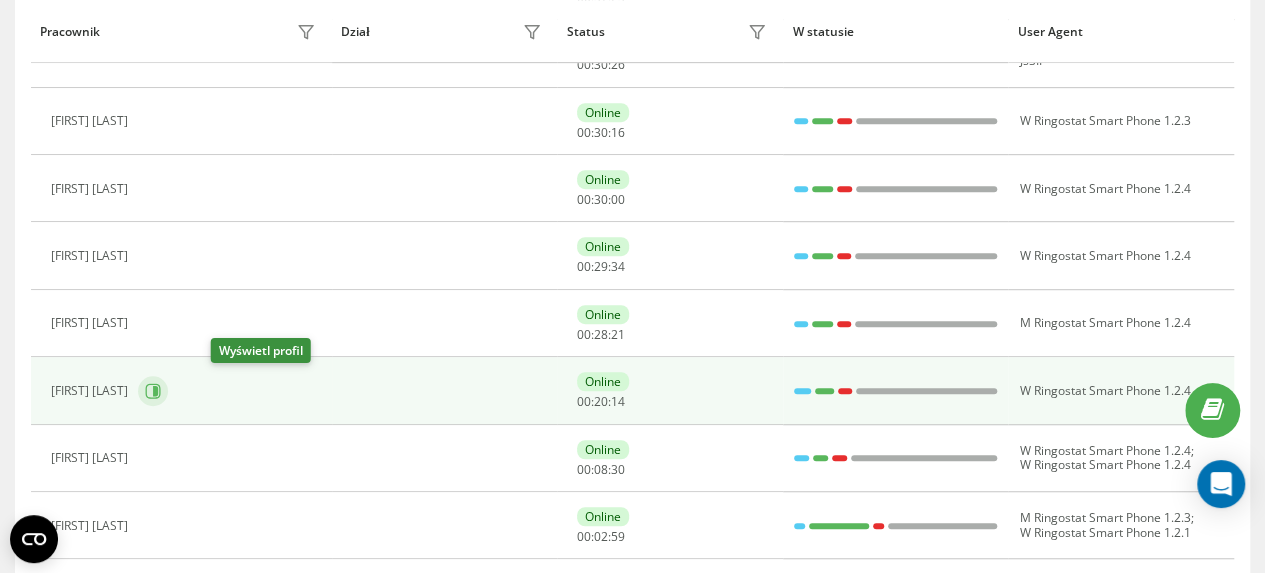 click 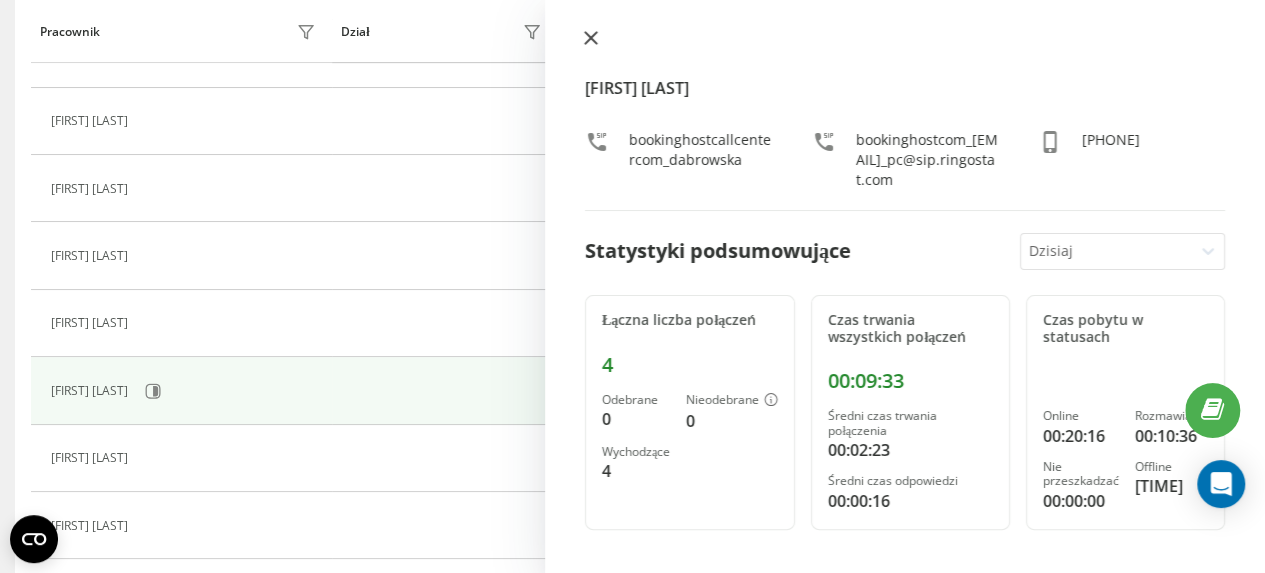 click 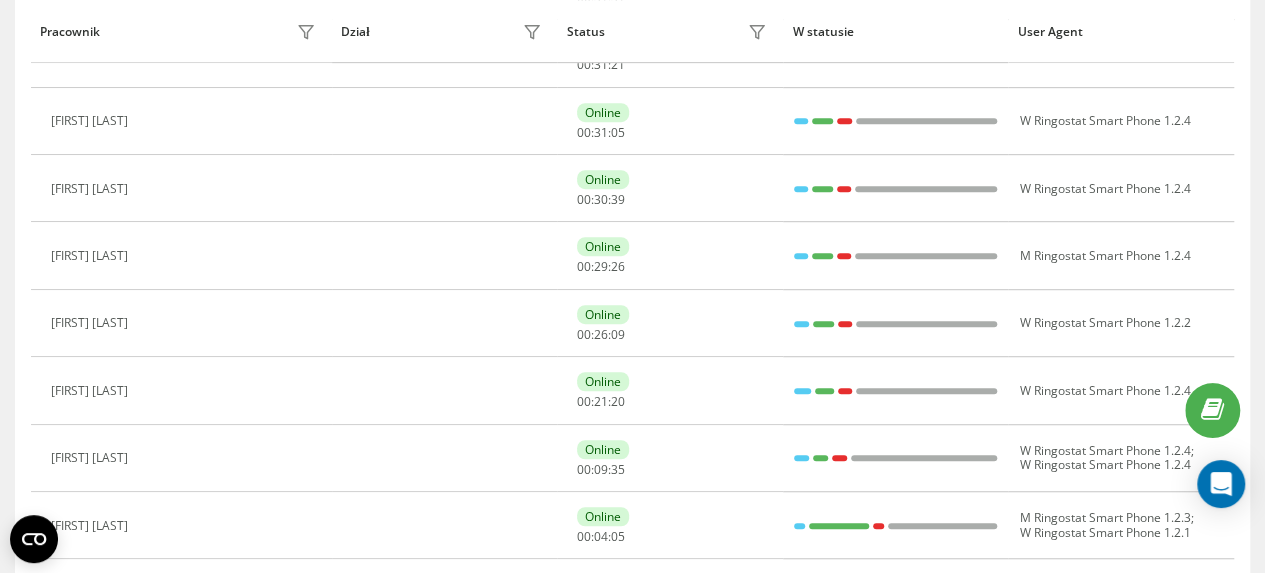 scroll, scrollTop: 30, scrollLeft: 0, axis: vertical 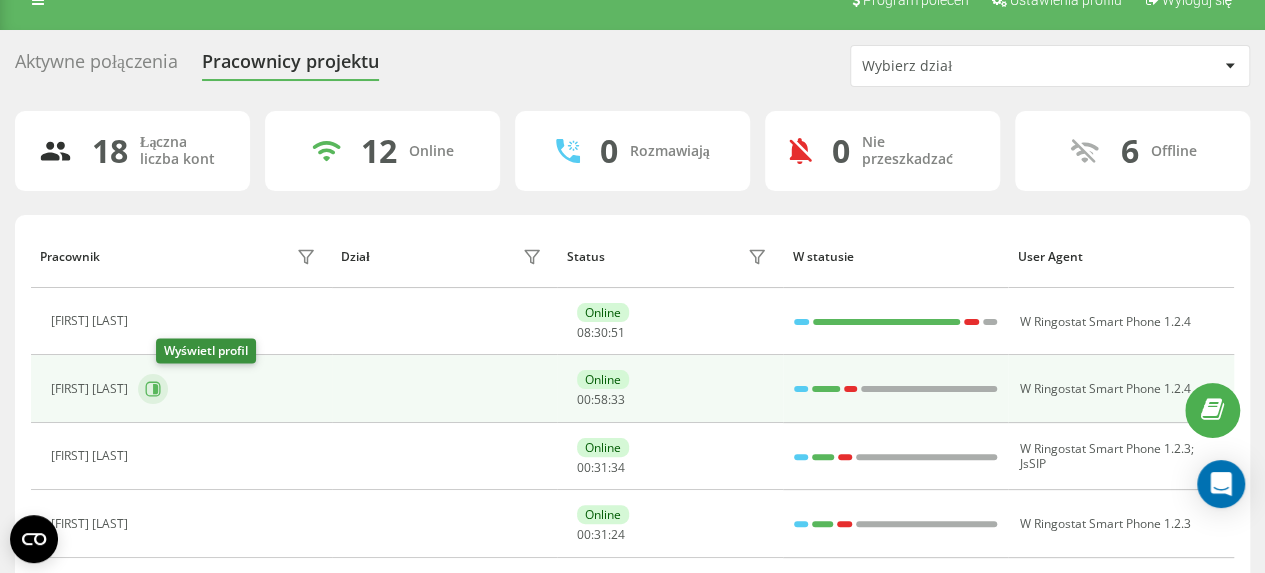 click 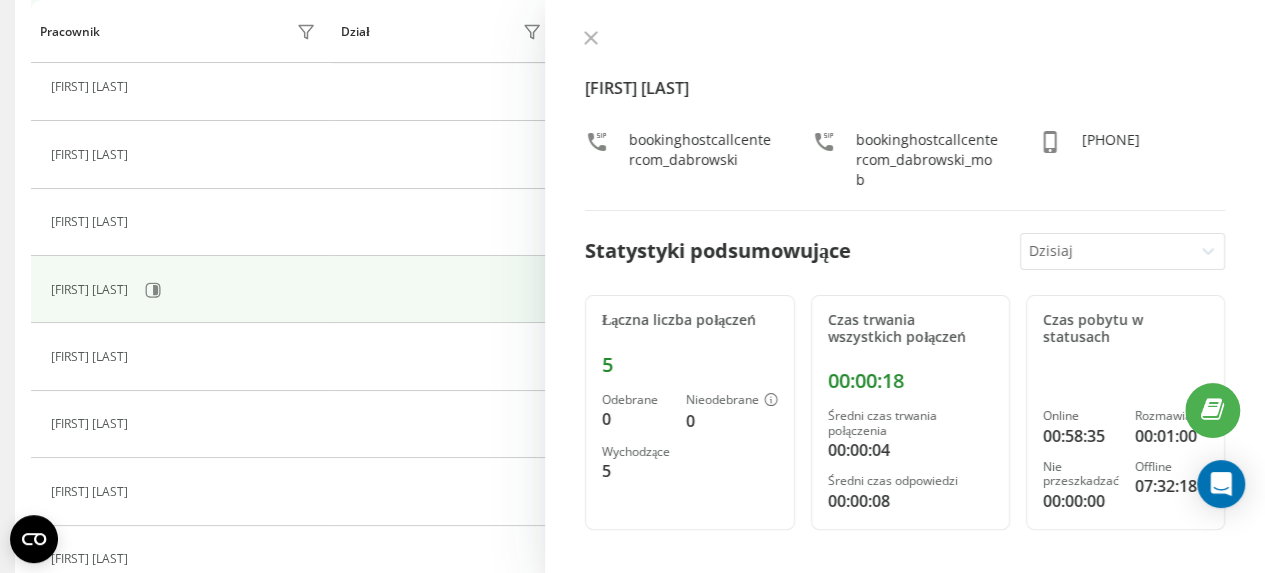 scroll, scrollTop: 430, scrollLeft: 0, axis: vertical 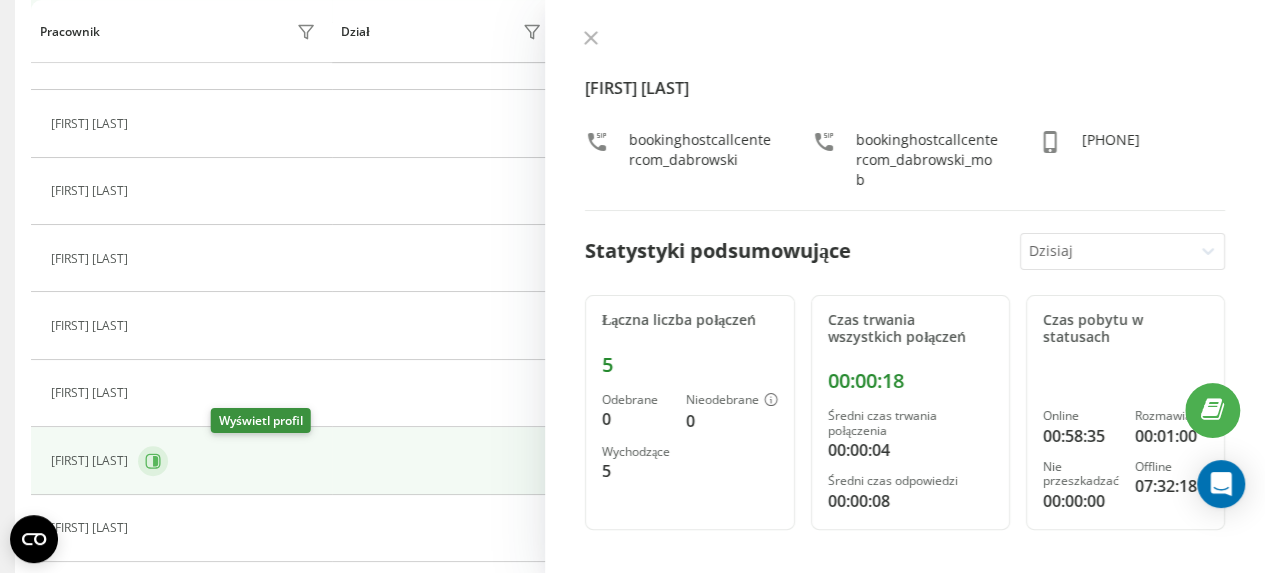 click 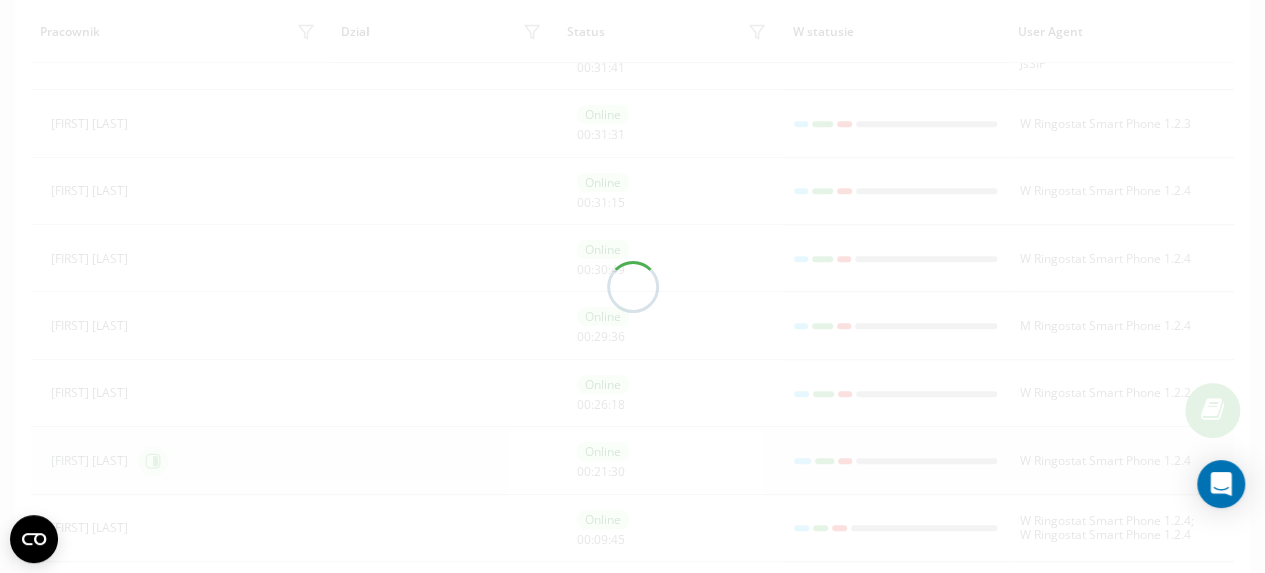 scroll, scrollTop: 434, scrollLeft: 0, axis: vertical 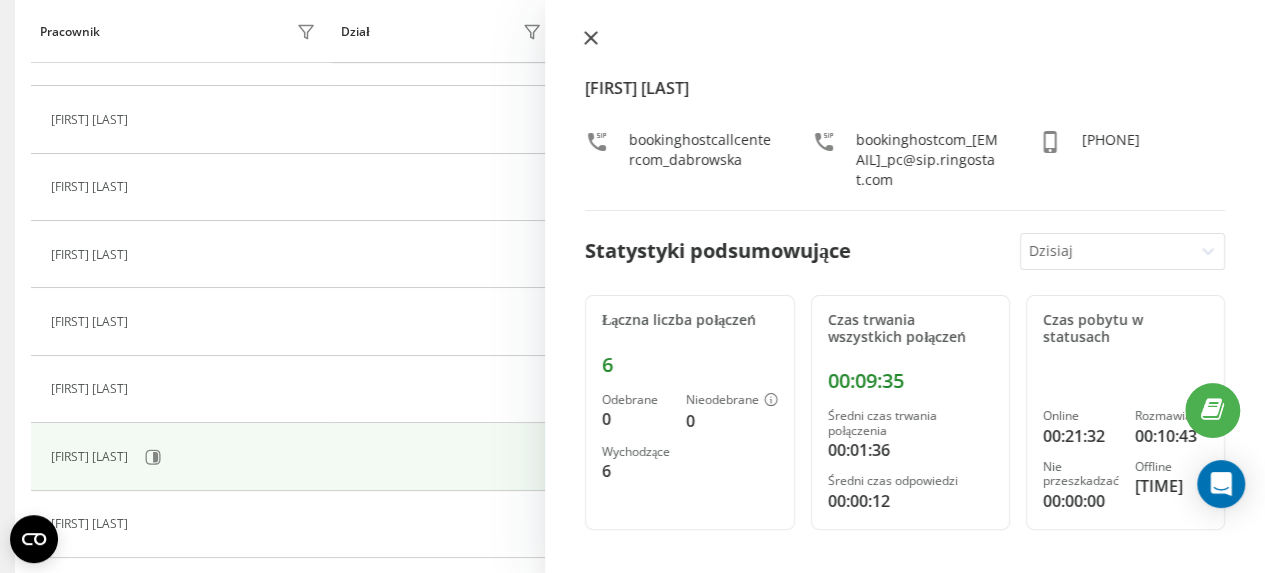 click 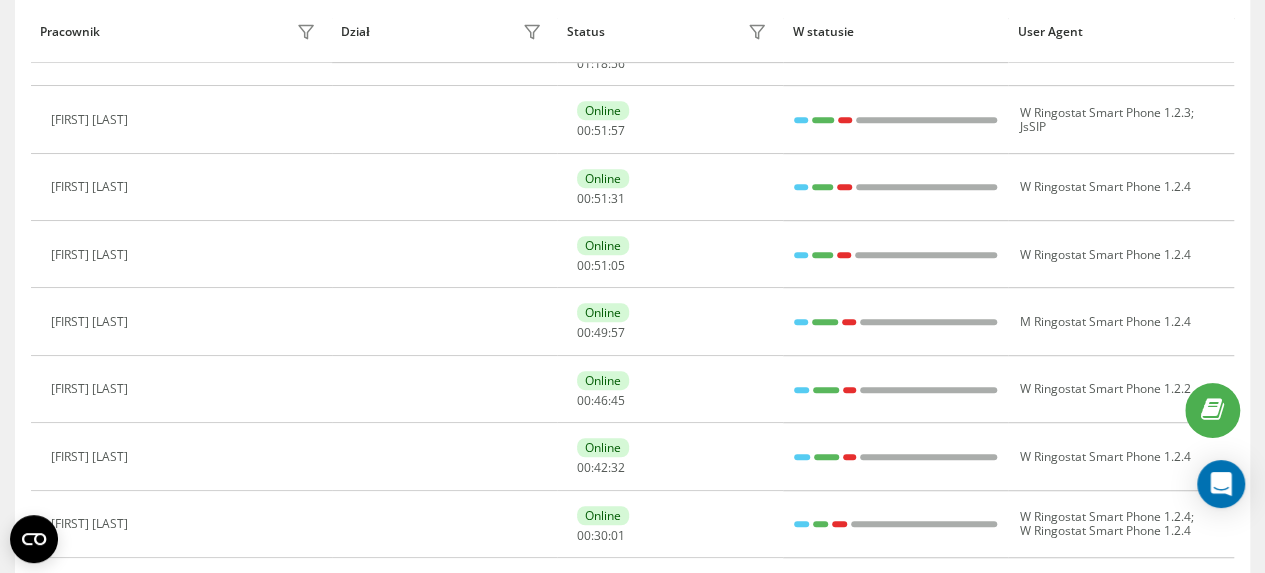 scroll, scrollTop: 0, scrollLeft: 0, axis: both 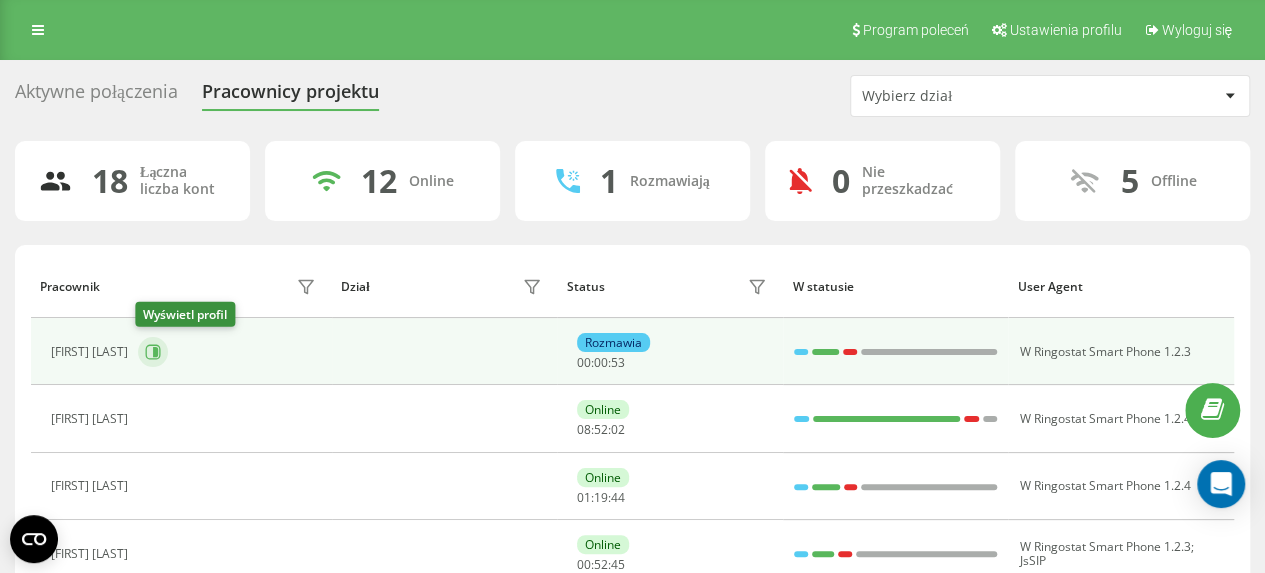 click 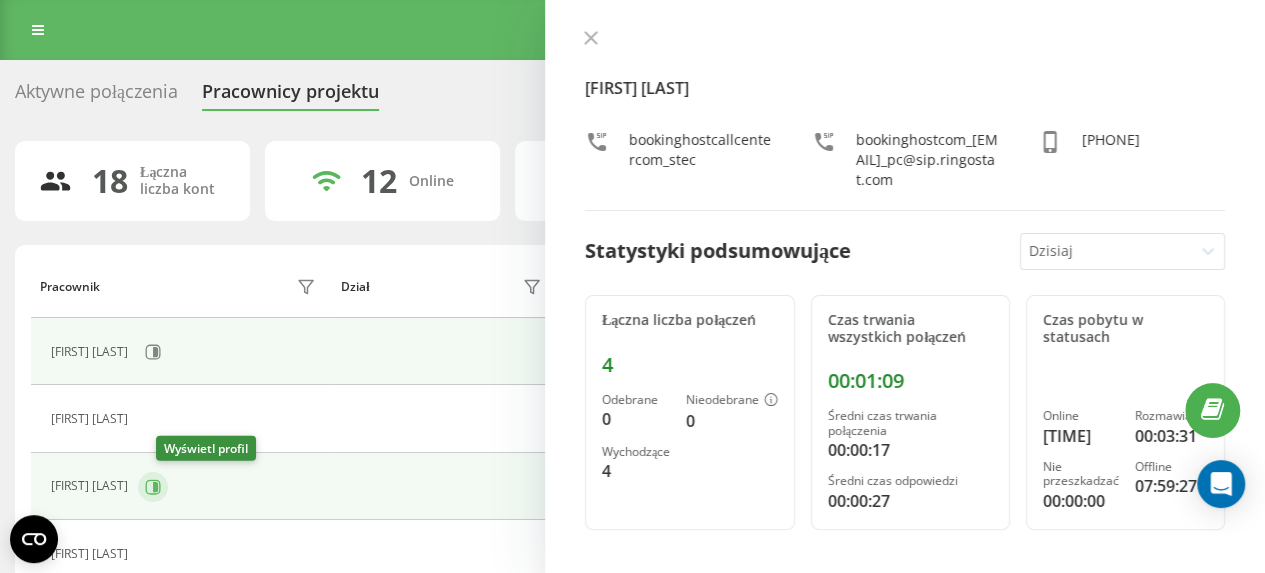 click 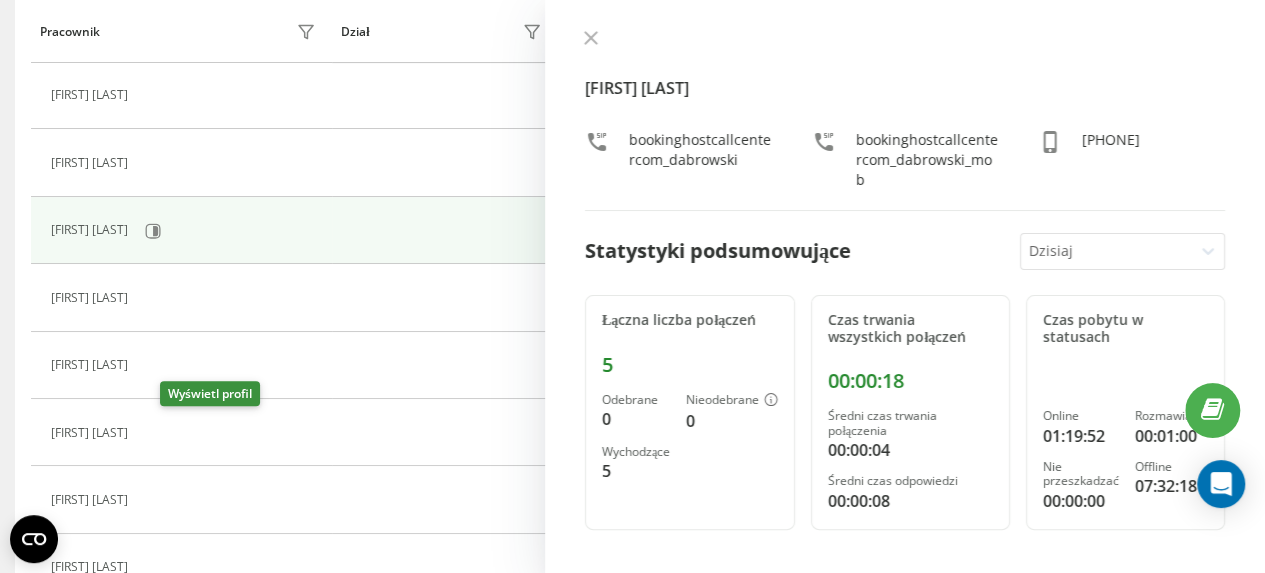 scroll, scrollTop: 300, scrollLeft: 0, axis: vertical 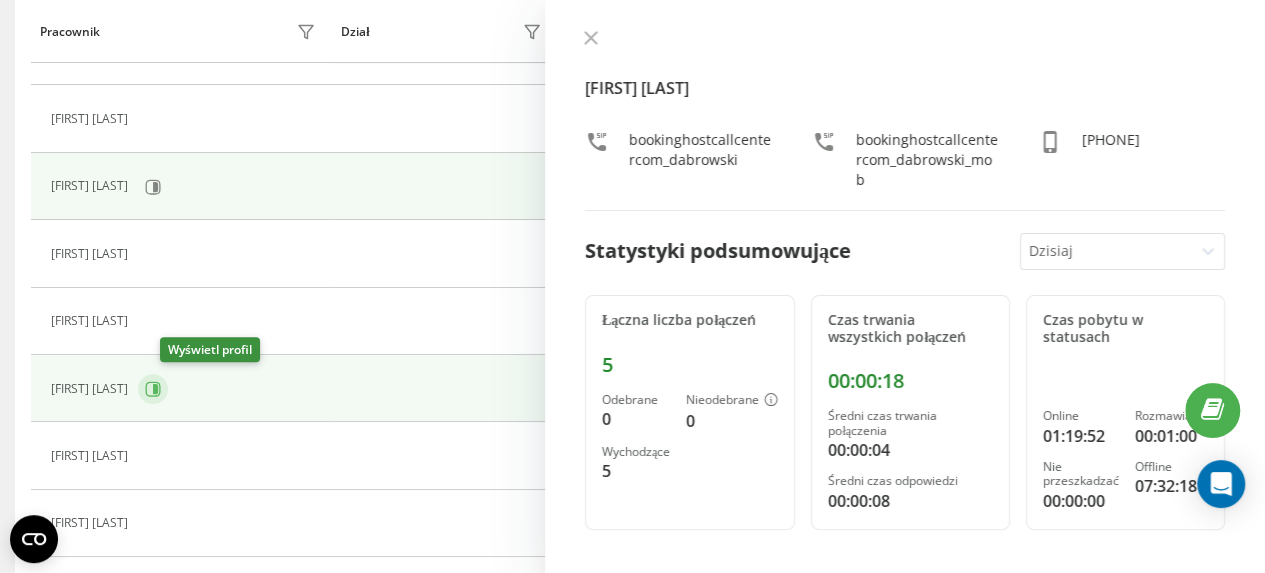 click 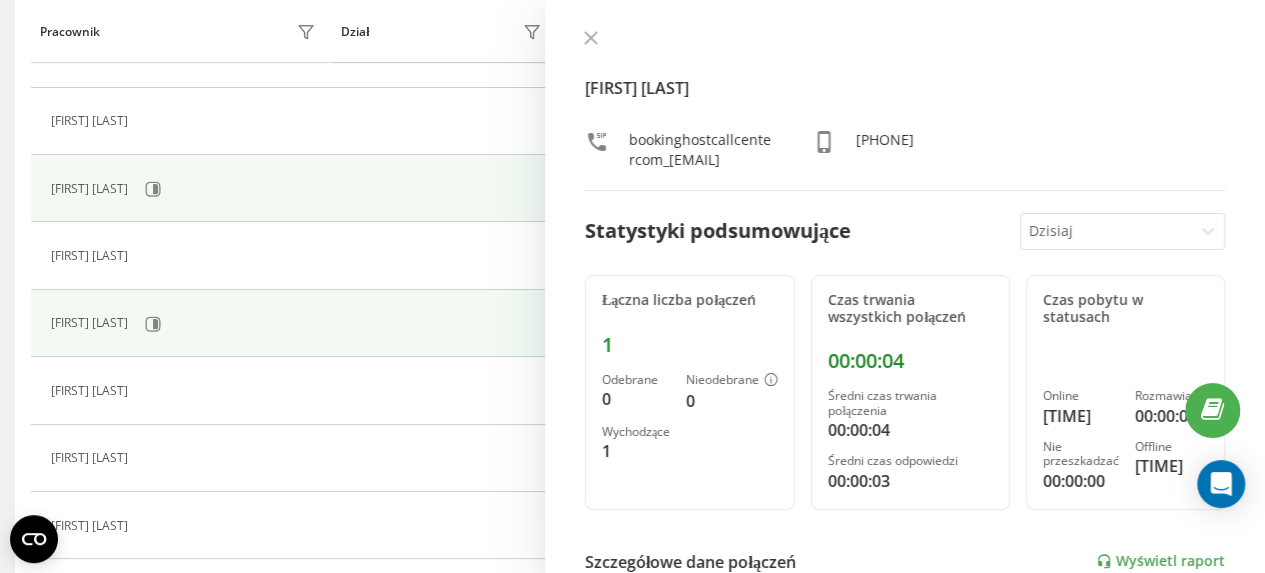 scroll, scrollTop: 433, scrollLeft: 0, axis: vertical 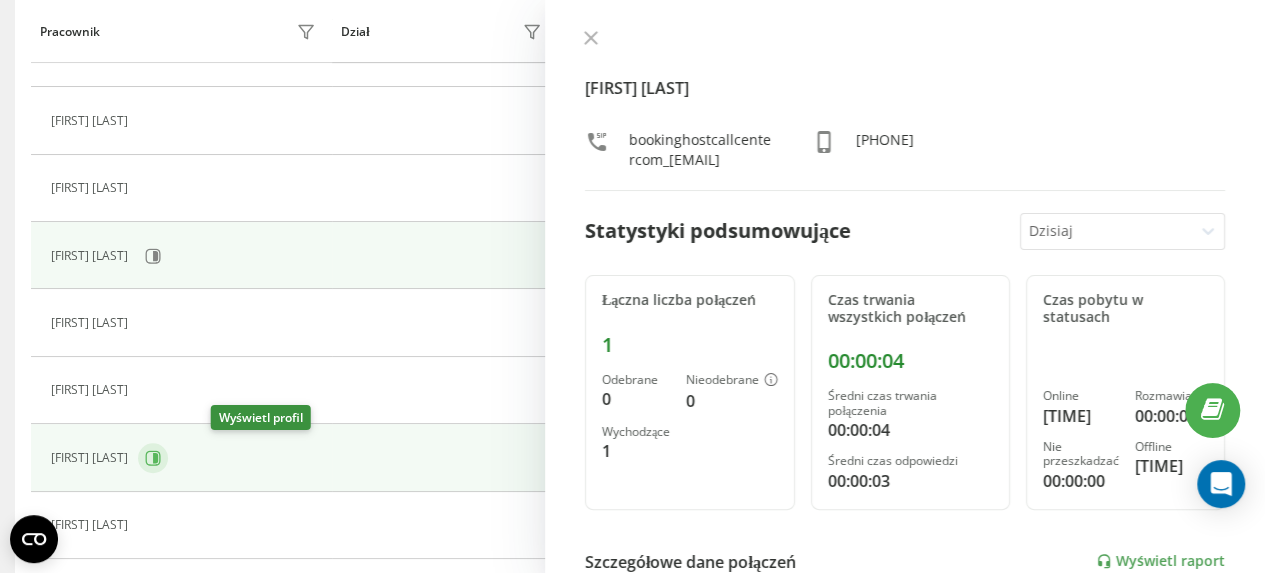 click 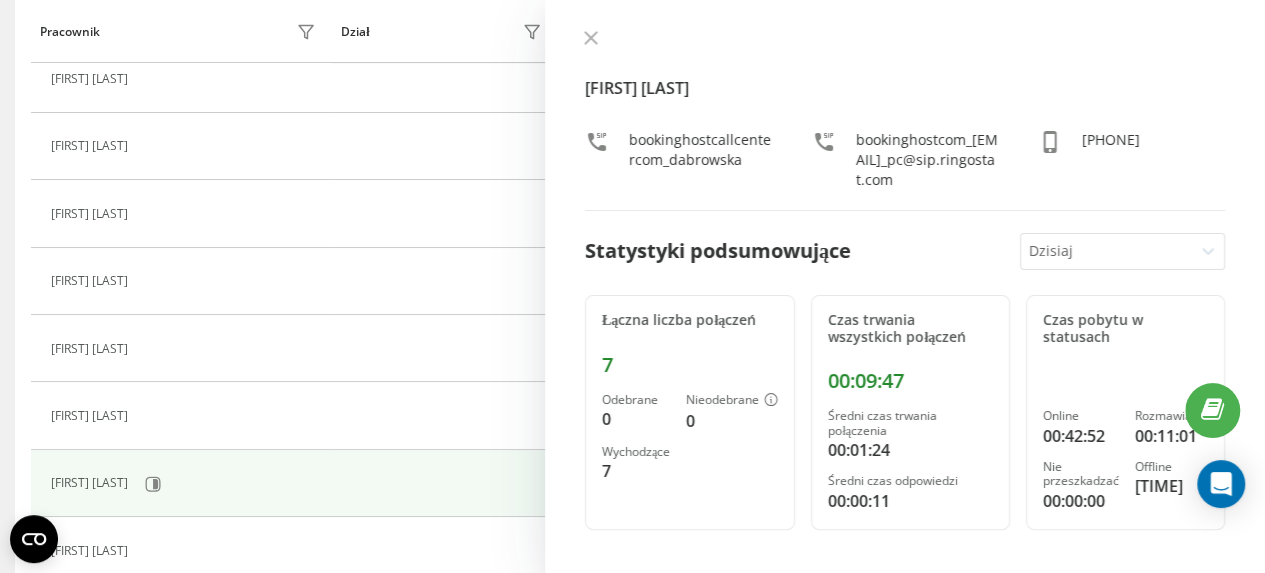 scroll, scrollTop: 1025, scrollLeft: 0, axis: vertical 